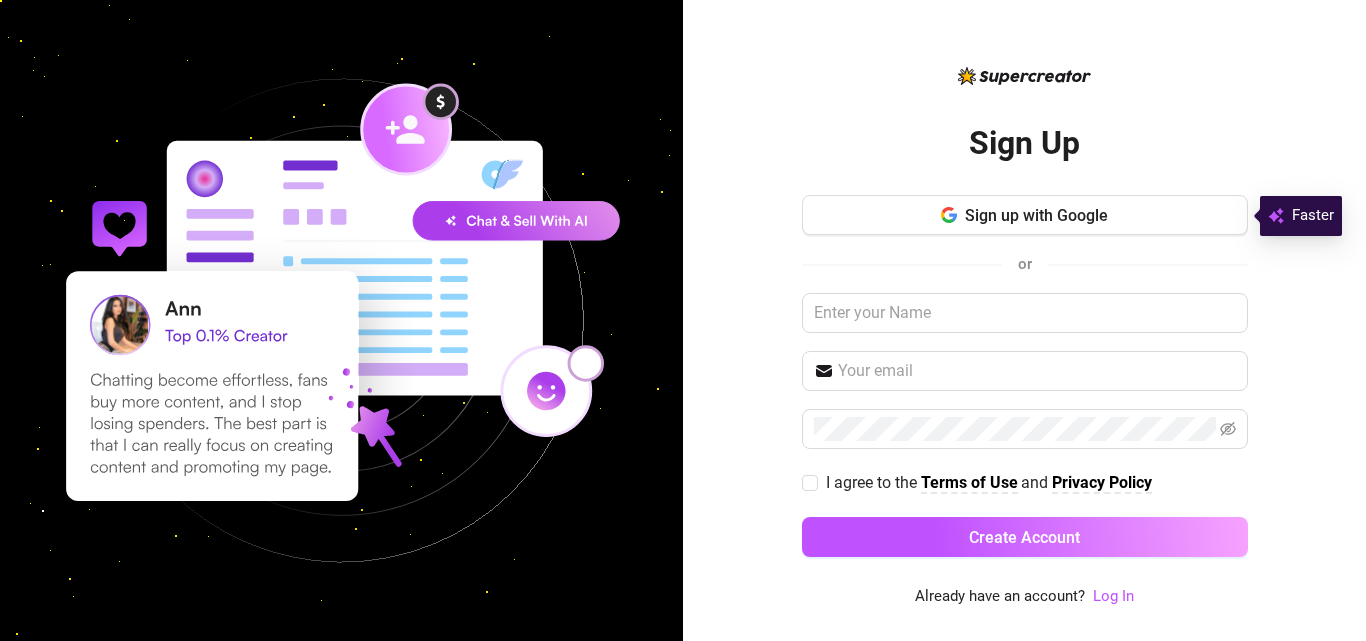 scroll, scrollTop: 0, scrollLeft: 0, axis: both 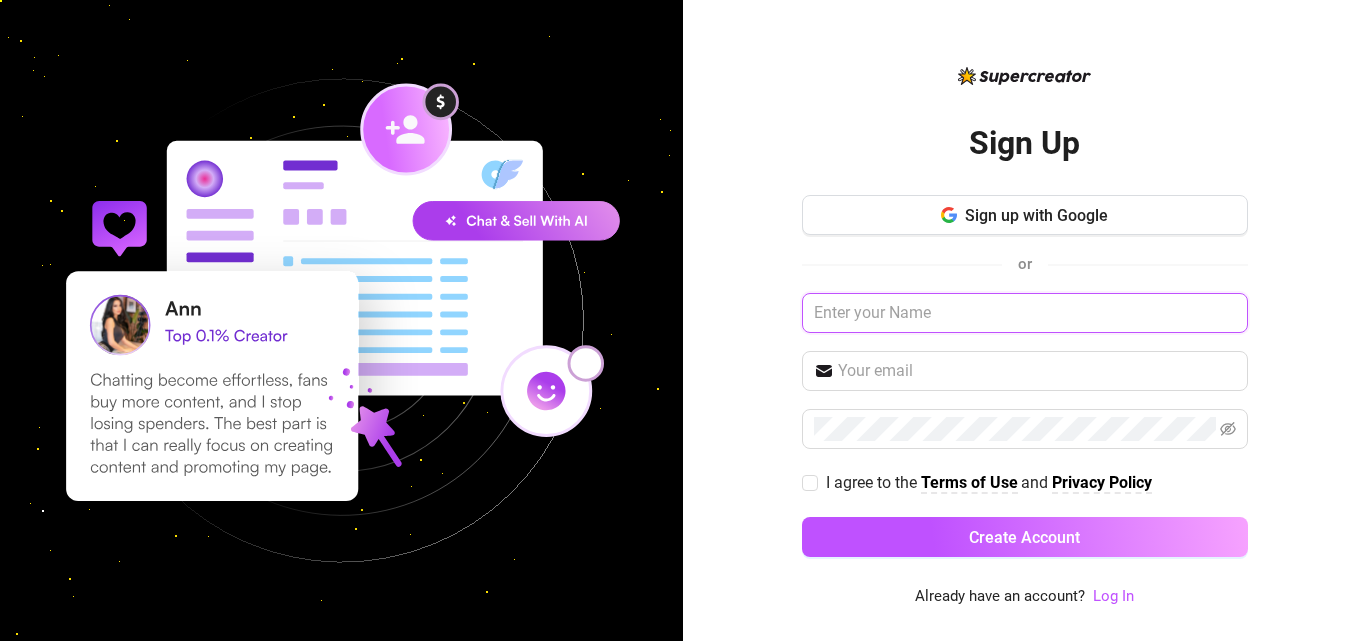 click at bounding box center (1025, 313) 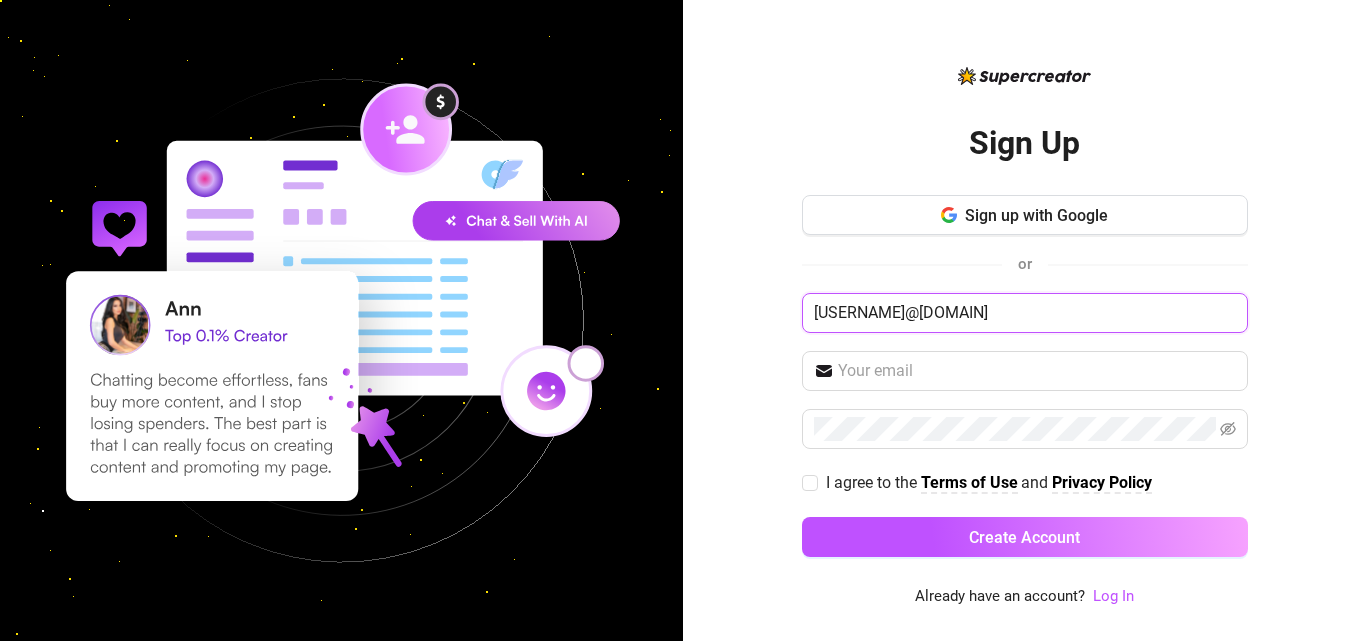 type on "[USERNAME]@[DOMAIN]" 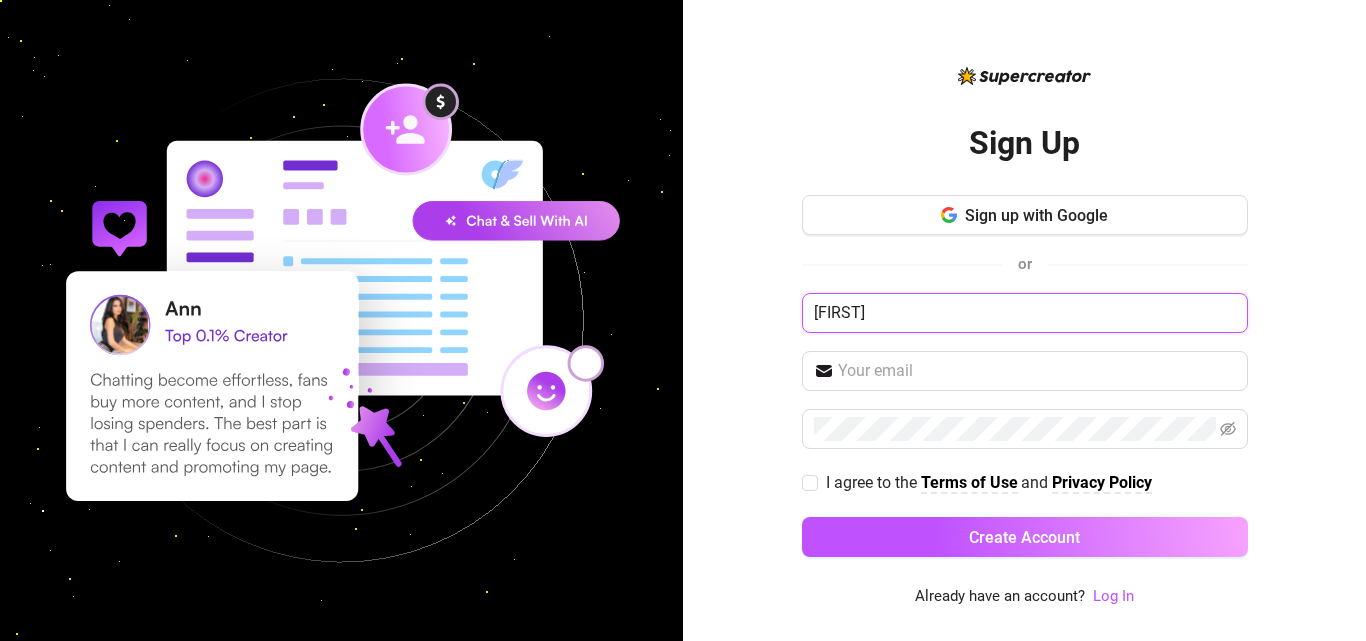 type on "m" 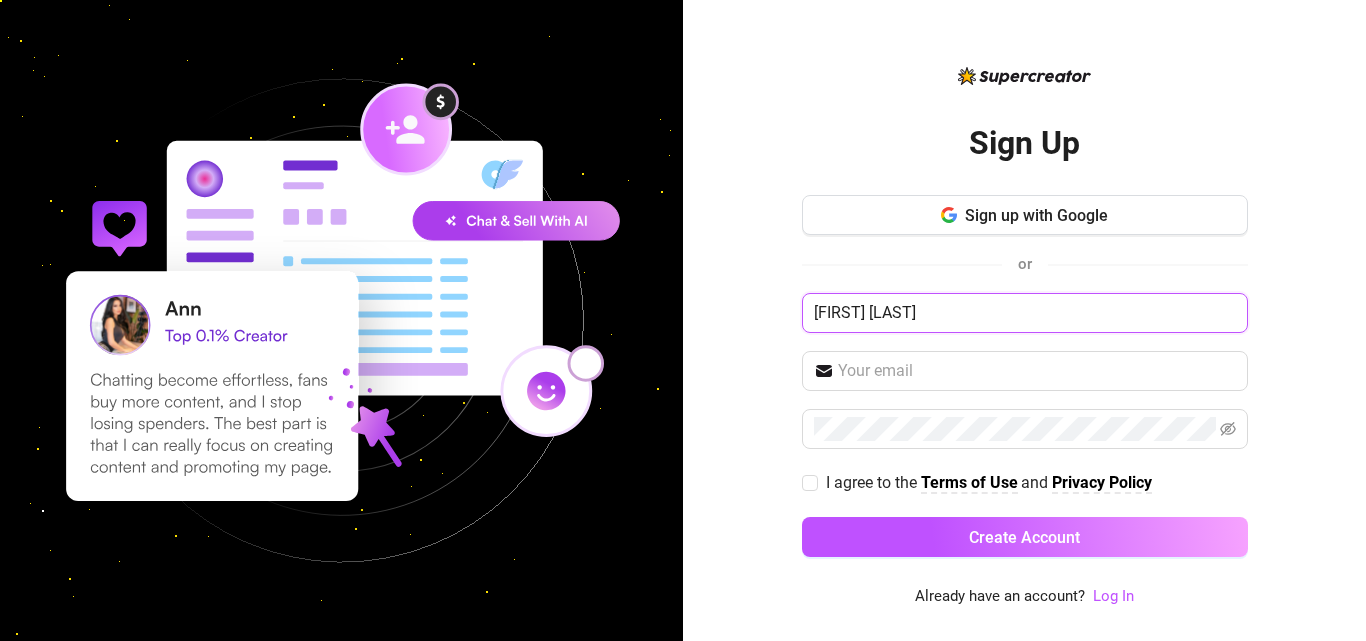 type on "[FIRST] [LAST]" 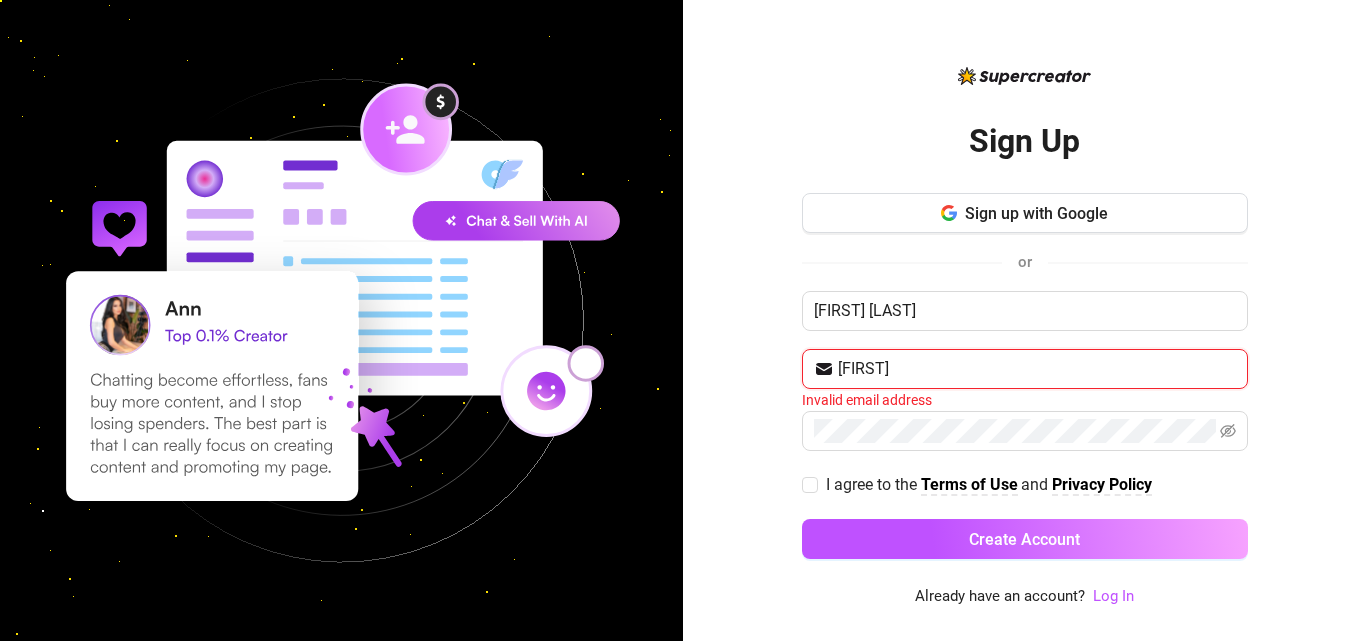 type on "[USERNAME]@[DOMAIN]" 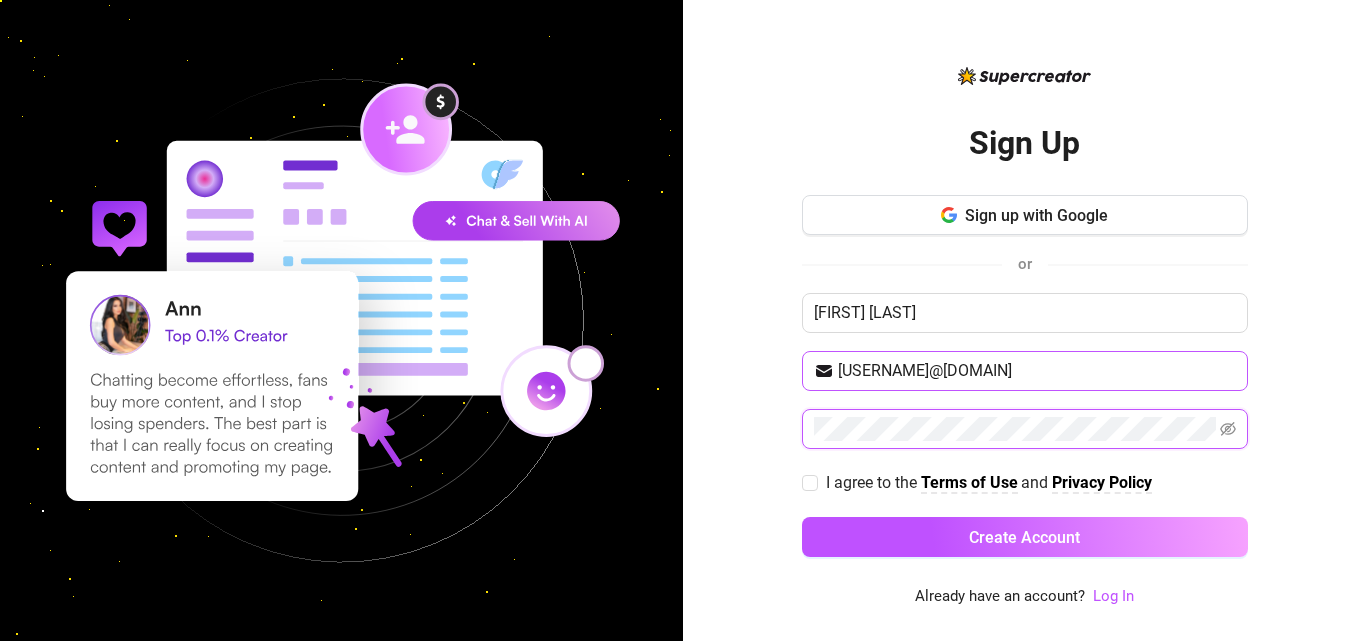 click on "Create Account" at bounding box center (1025, 537) 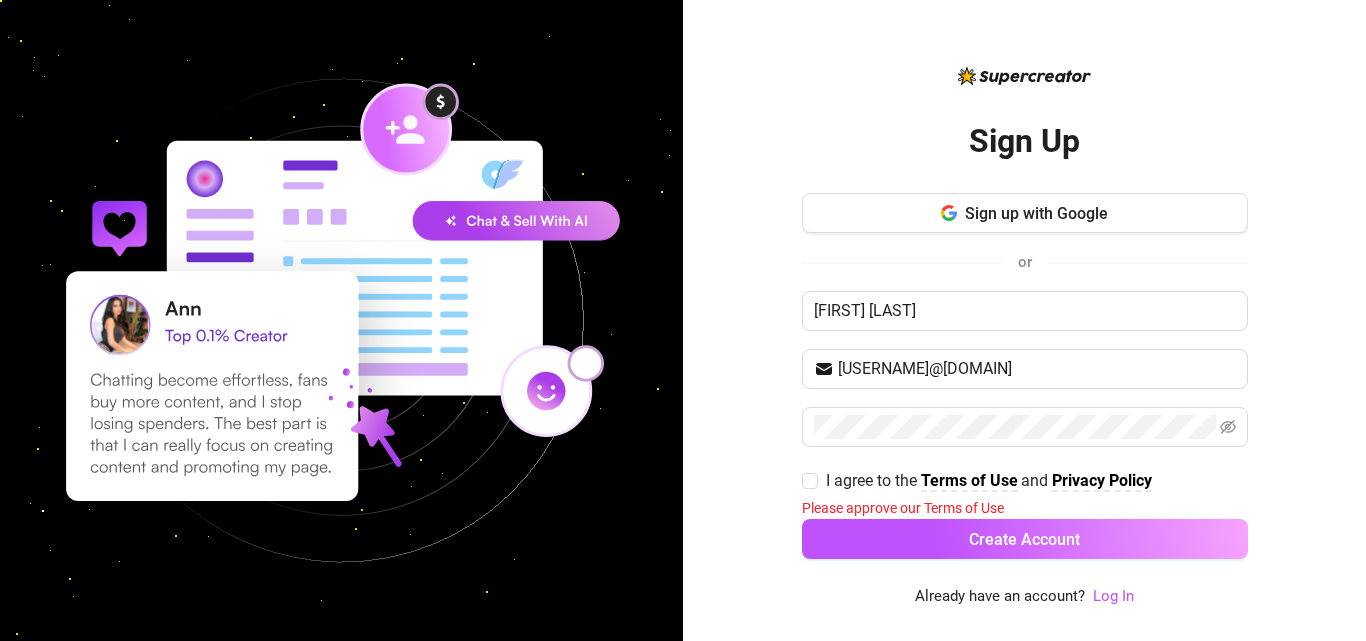 drag, startPoint x: 816, startPoint y: 490, endPoint x: 825, endPoint y: 504, distance: 16.643316 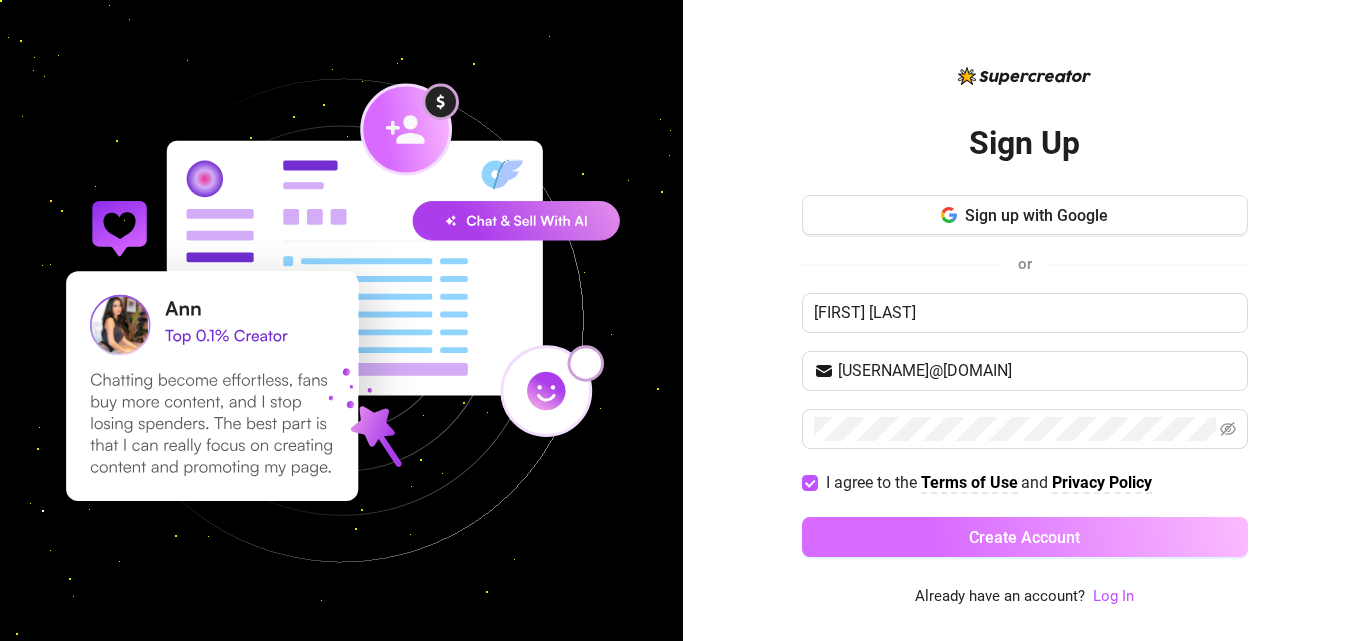 click on "Create Account" at bounding box center (1025, 537) 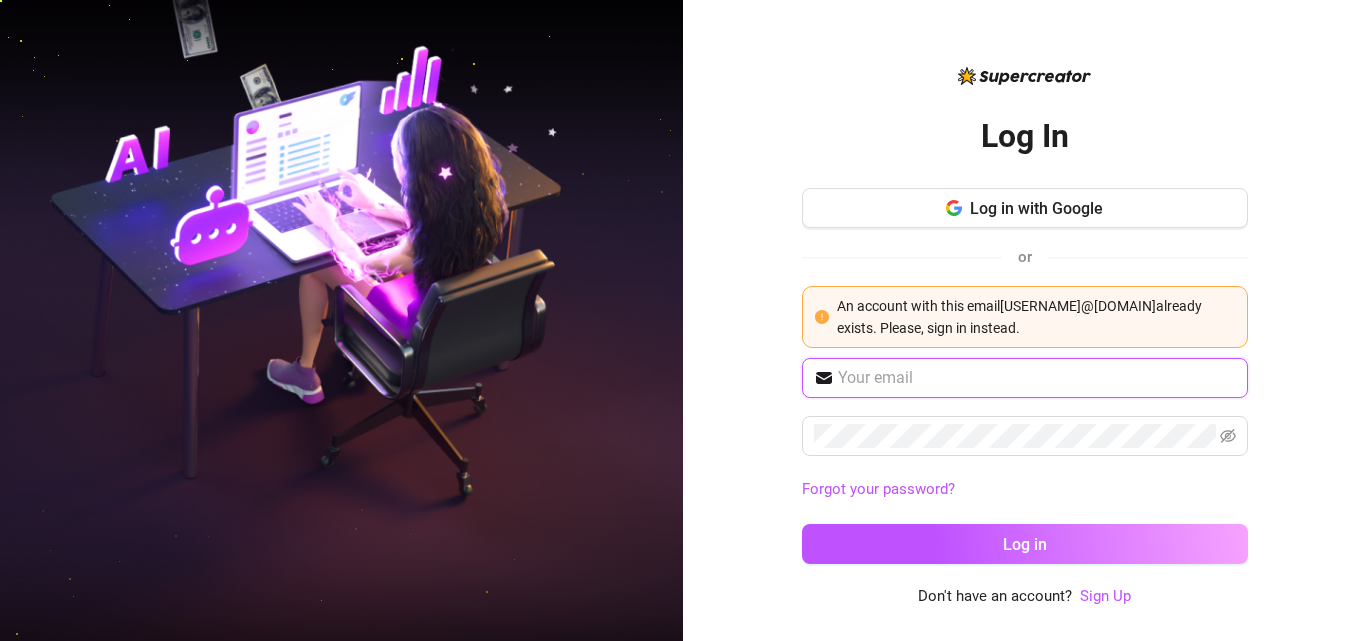 type on "[USERNAME]@[DOMAIN]" 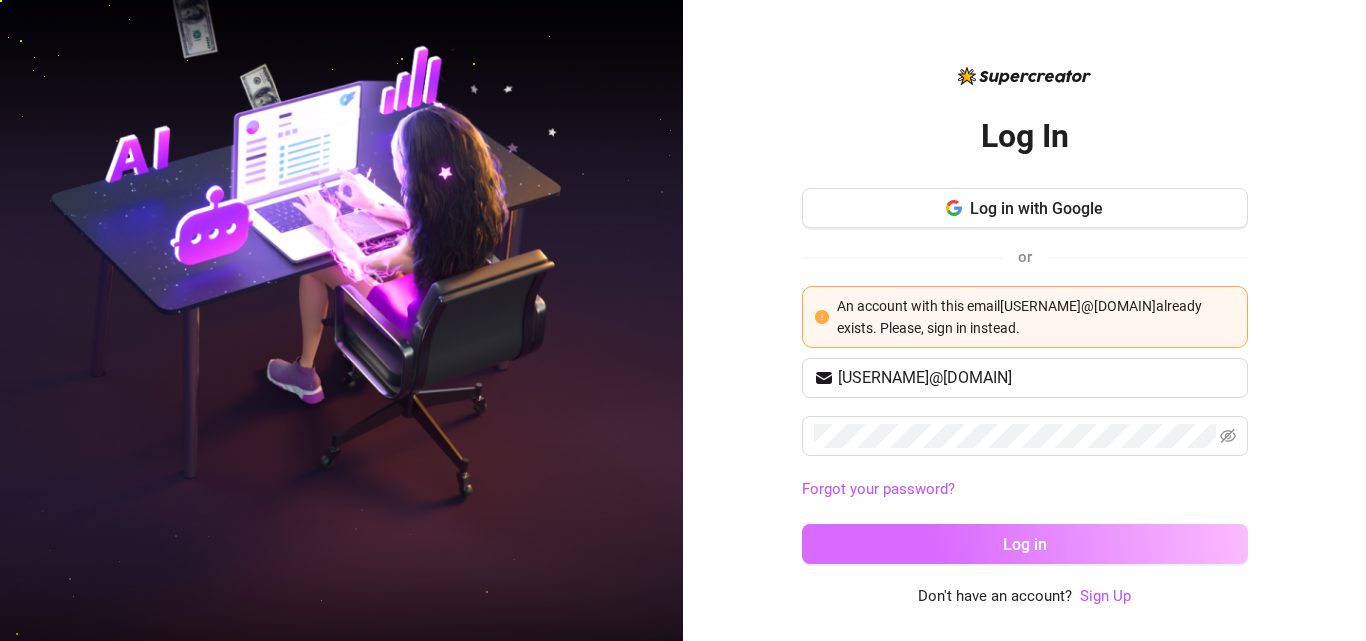 click on "Log in" at bounding box center [1025, 544] 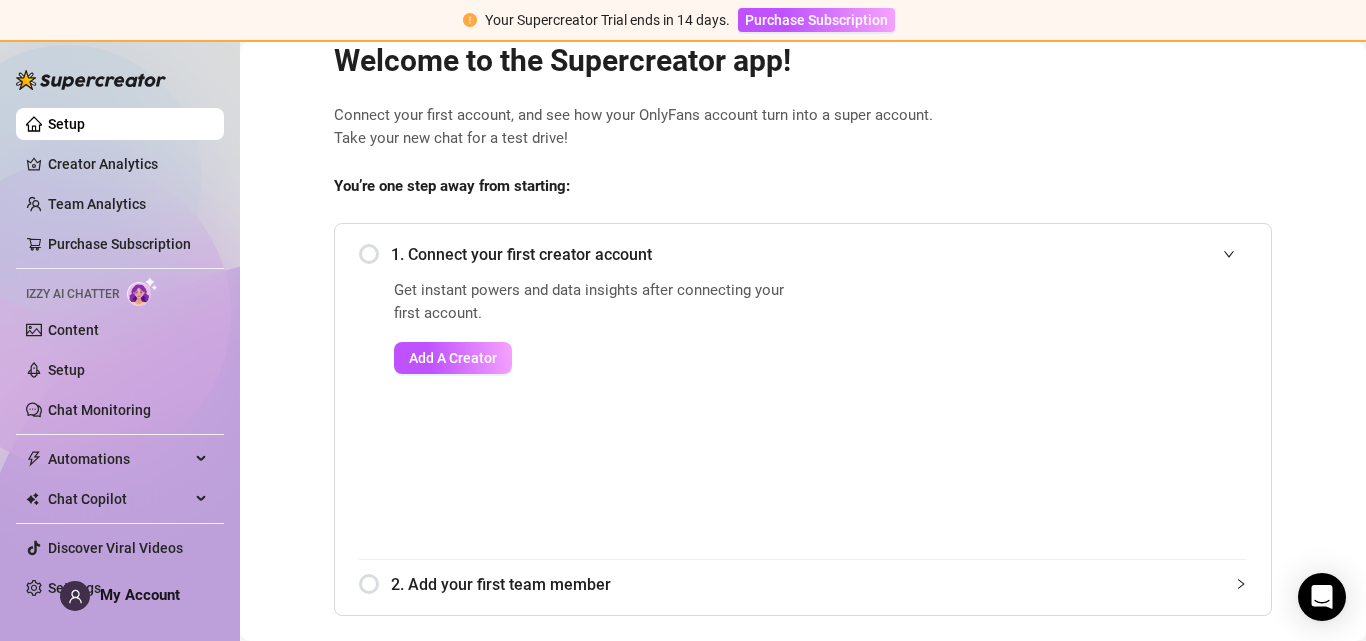 scroll, scrollTop: 200, scrollLeft: 0, axis: vertical 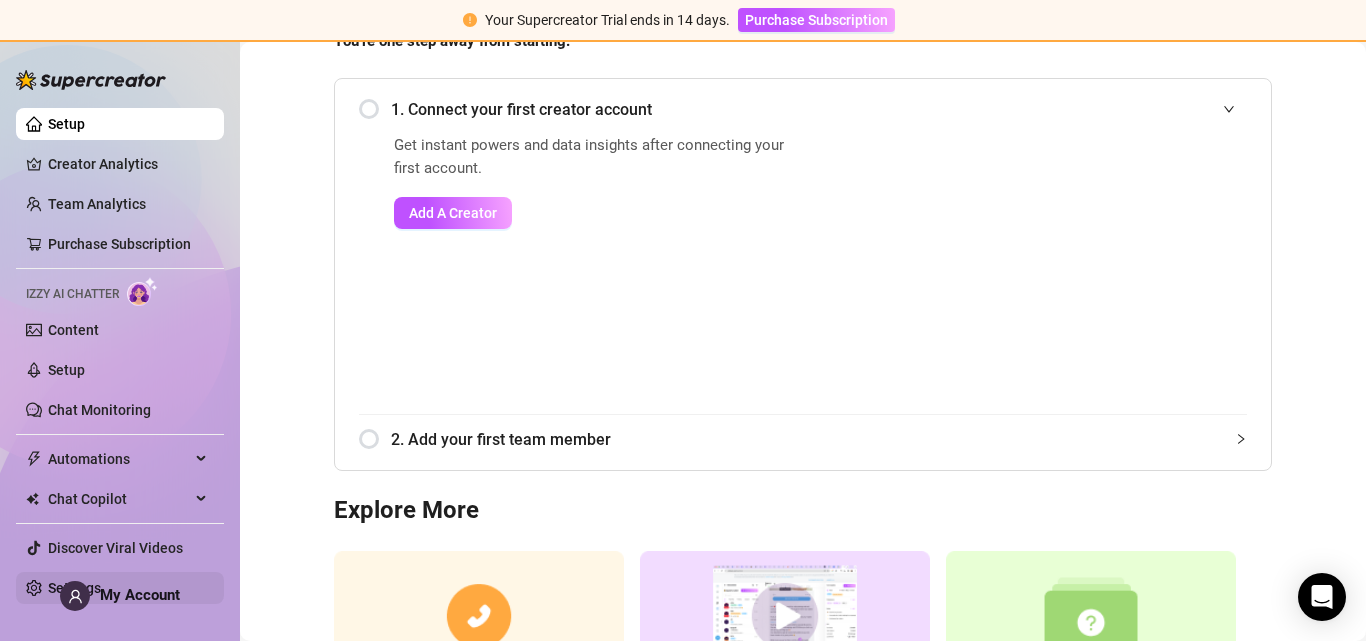 click on "Settings" at bounding box center [74, 588] 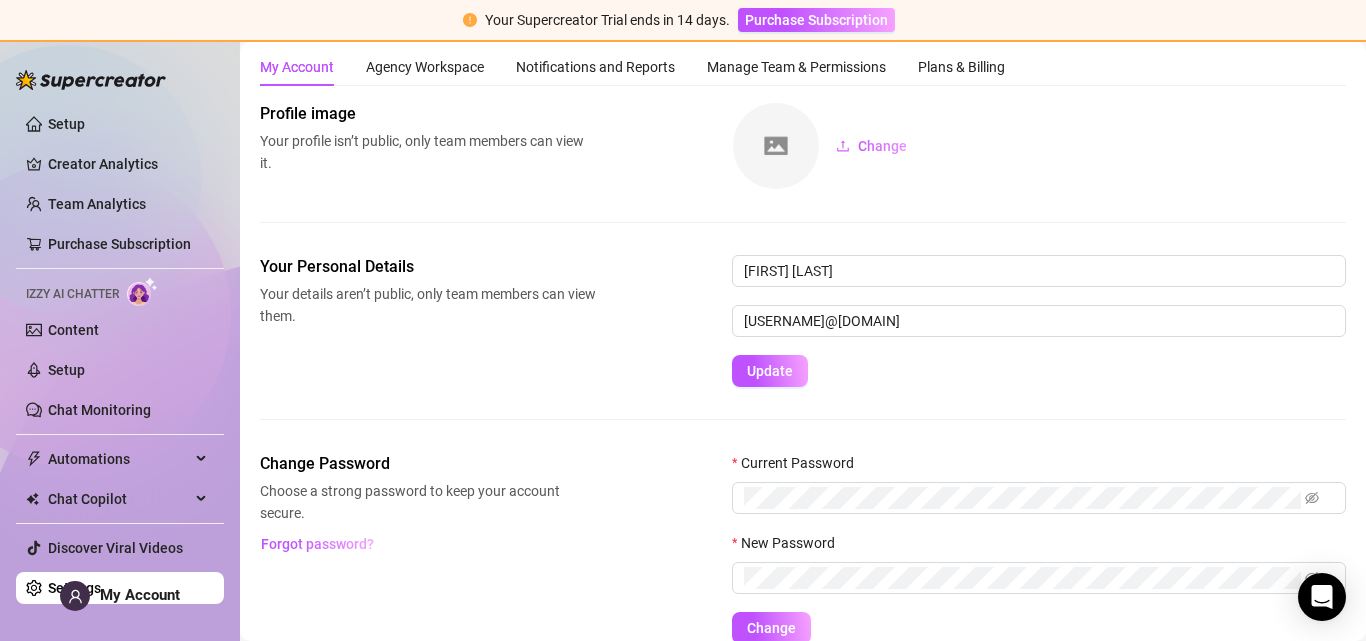 scroll, scrollTop: 0, scrollLeft: 0, axis: both 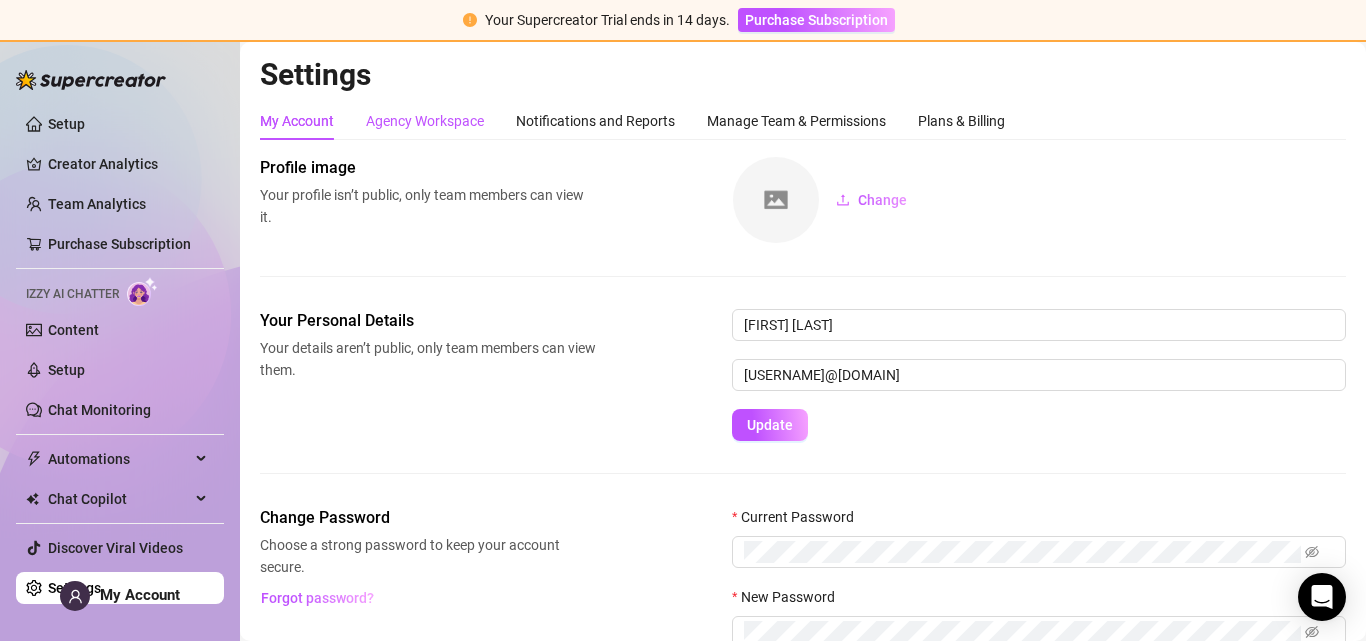 click on "Agency Workspace" at bounding box center [425, 121] 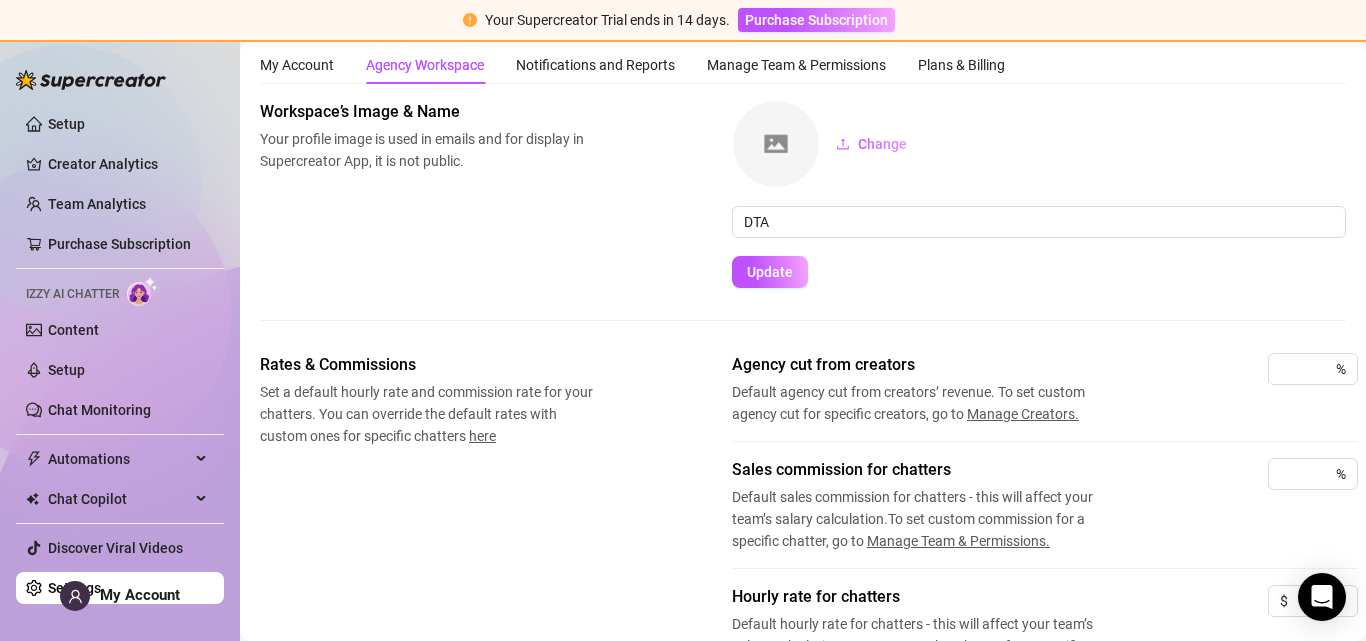 scroll, scrollTop: 0, scrollLeft: 0, axis: both 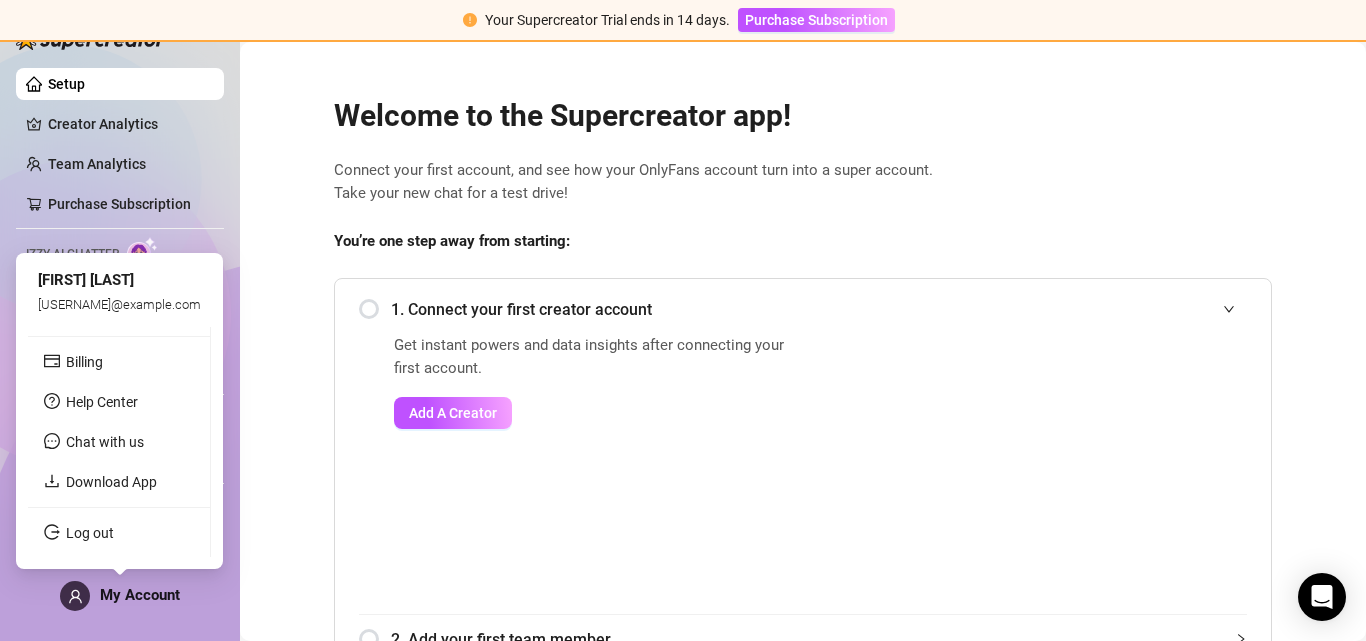 click on "My Account" at bounding box center [140, 595] 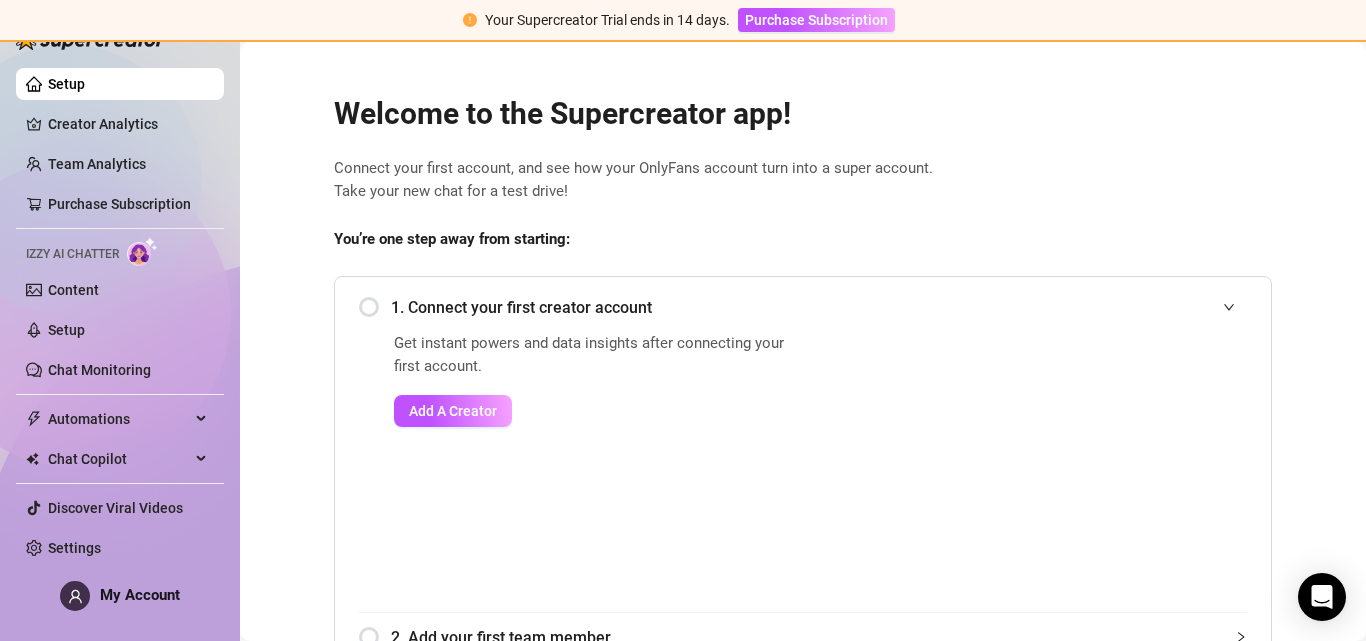scroll, scrollTop: 0, scrollLeft: 0, axis: both 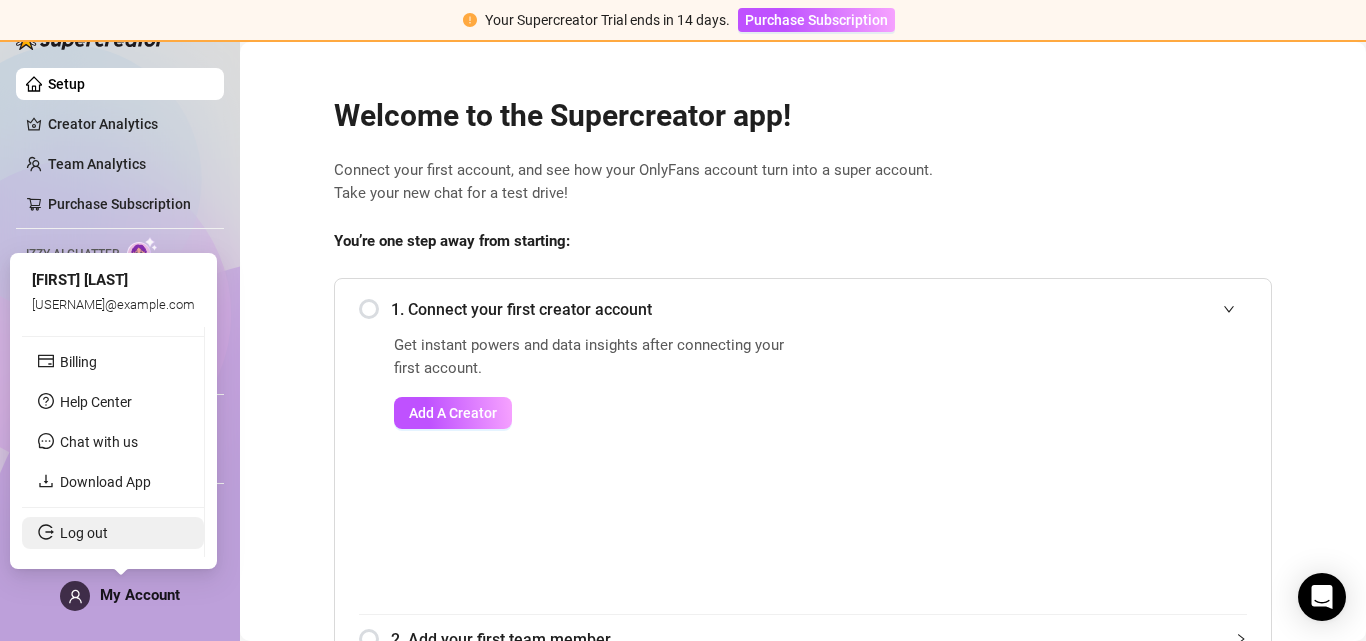 click on "Log out" at bounding box center [84, 533] 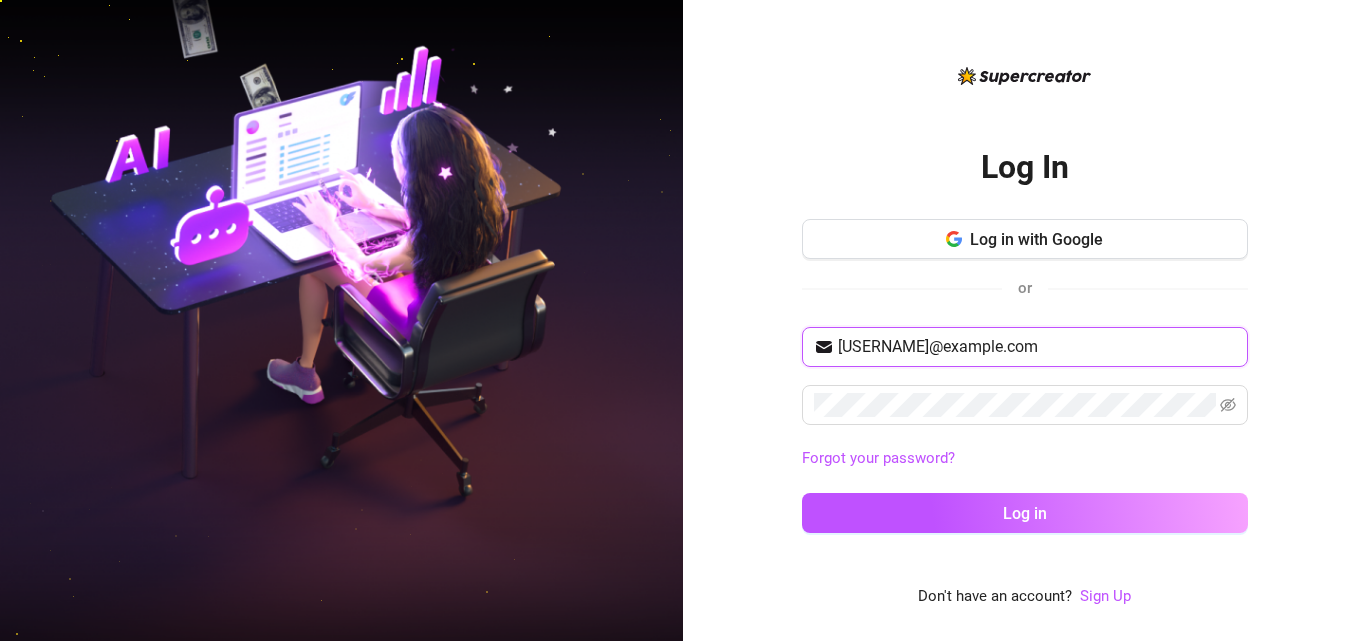 click on "[USERNAME]@[DOMAIN]" at bounding box center [1037, 347] 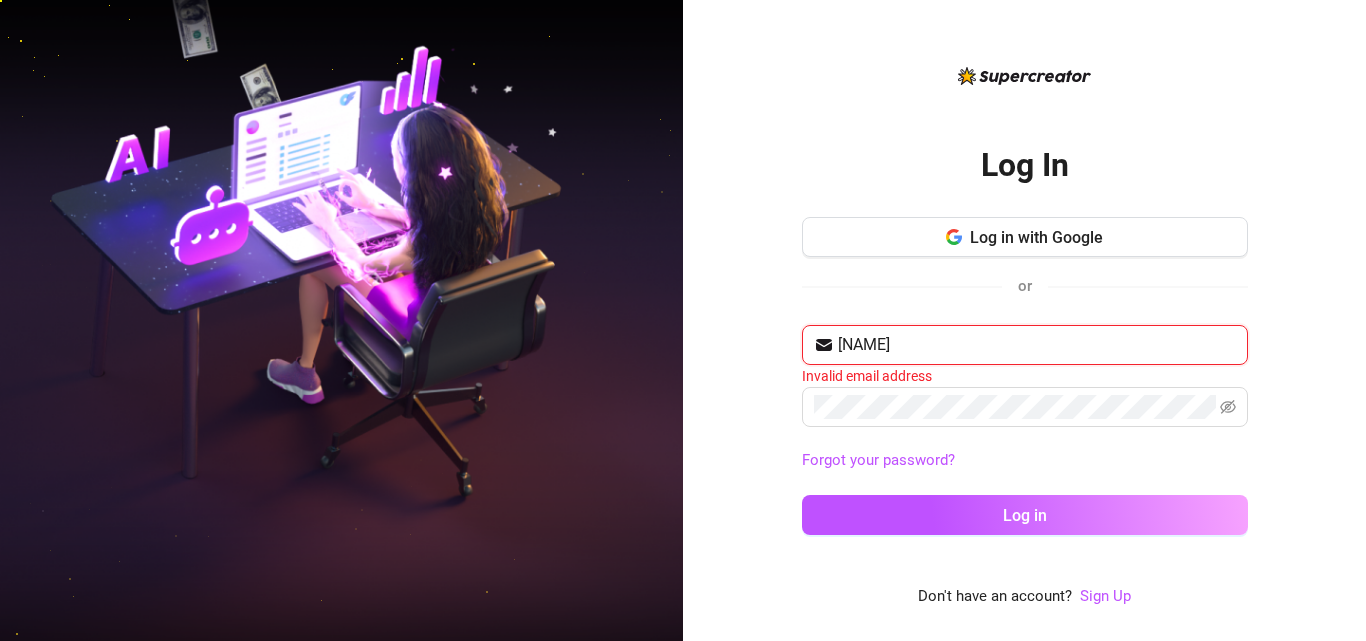type on "michellemontemayor.flexispotph@gmail.com" 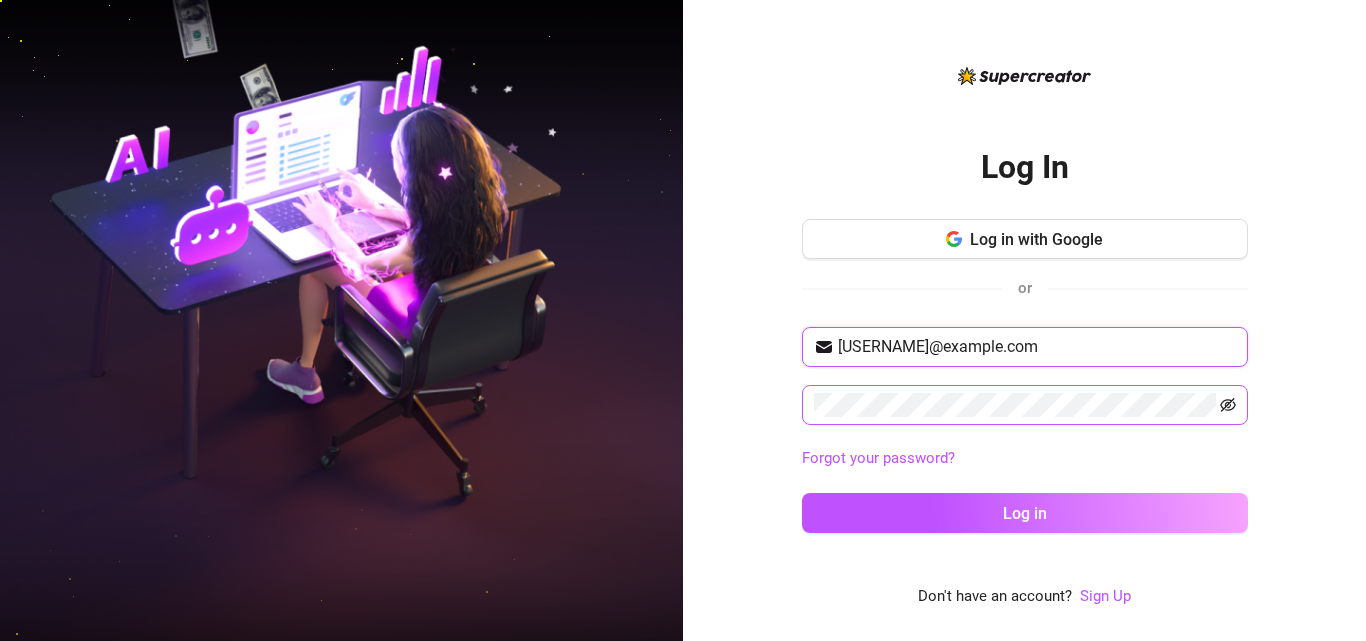 click 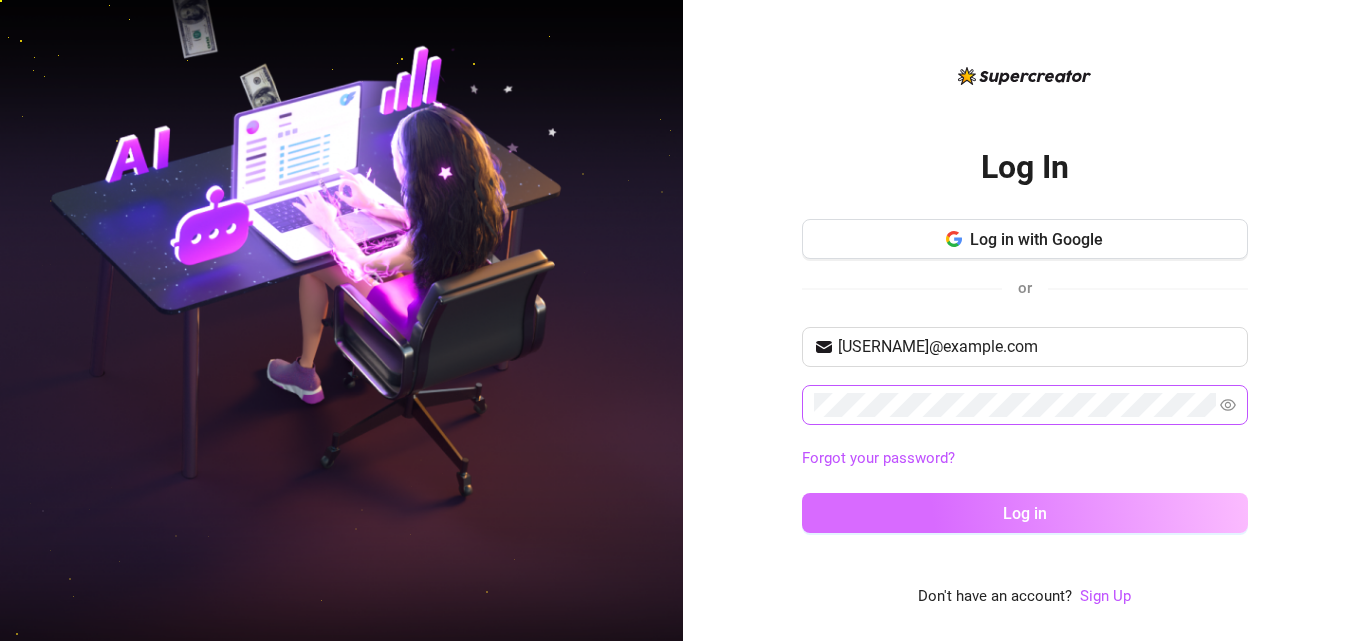 click on "Log in" at bounding box center [1025, 513] 